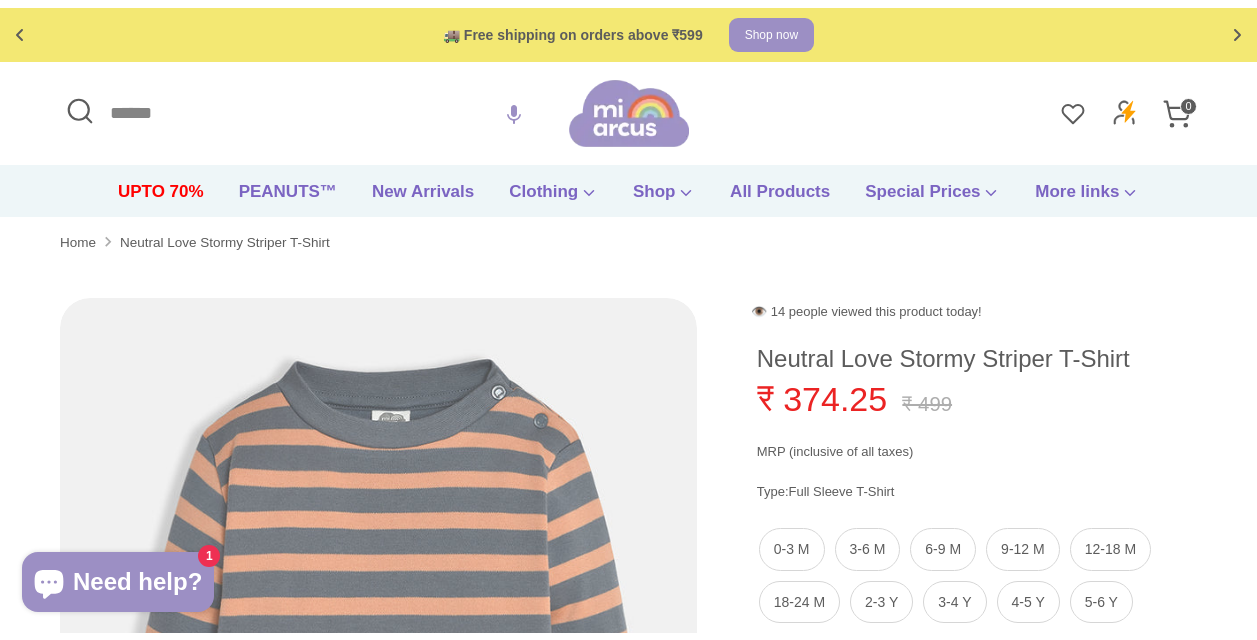 scroll, scrollTop: 0, scrollLeft: 0, axis: both 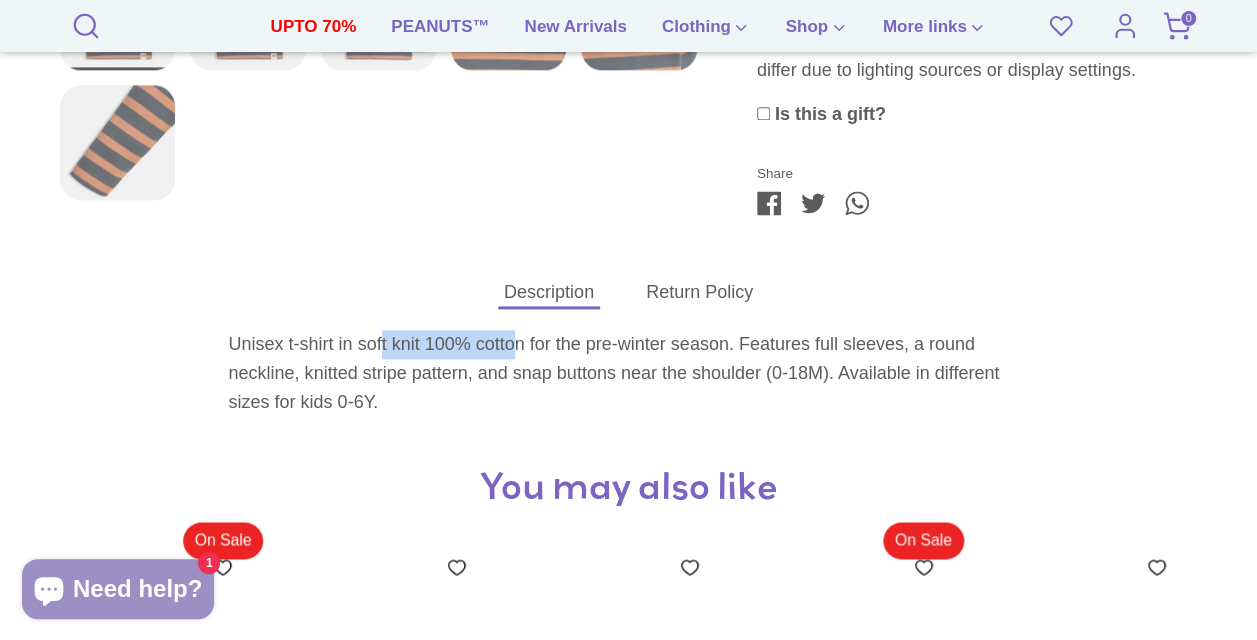 drag, startPoint x: 380, startPoint y: 337, endPoint x: 512, endPoint y: 341, distance: 132.0606 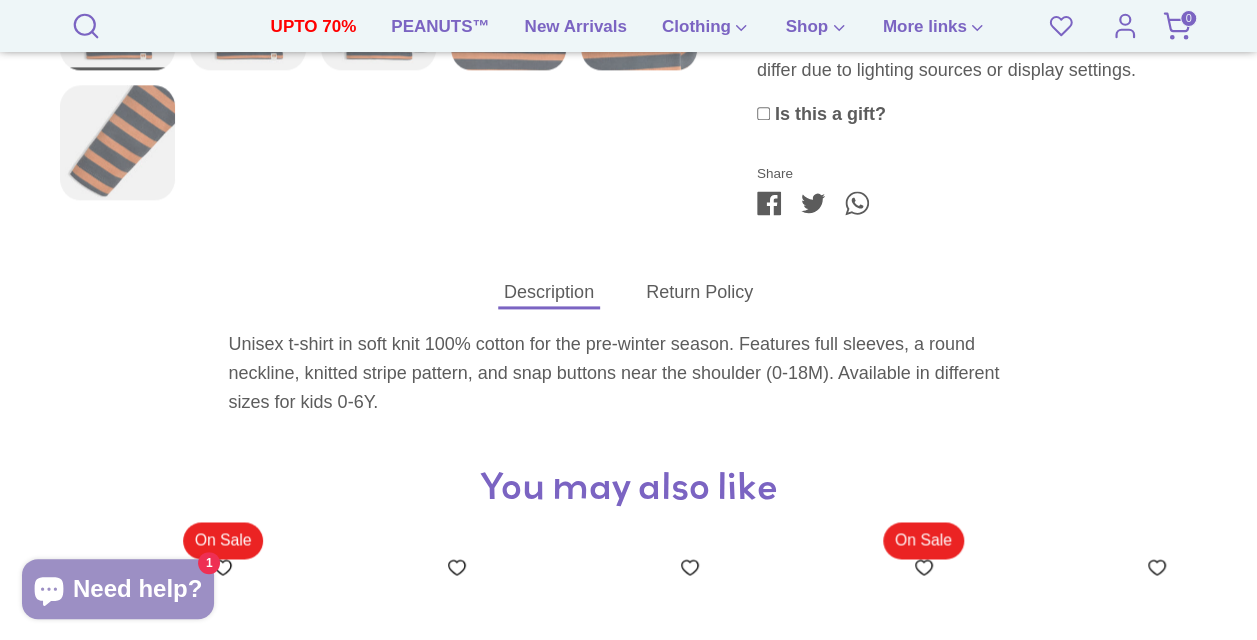 drag, startPoint x: 512, startPoint y: 341, endPoint x: 566, endPoint y: 374, distance: 63.28507 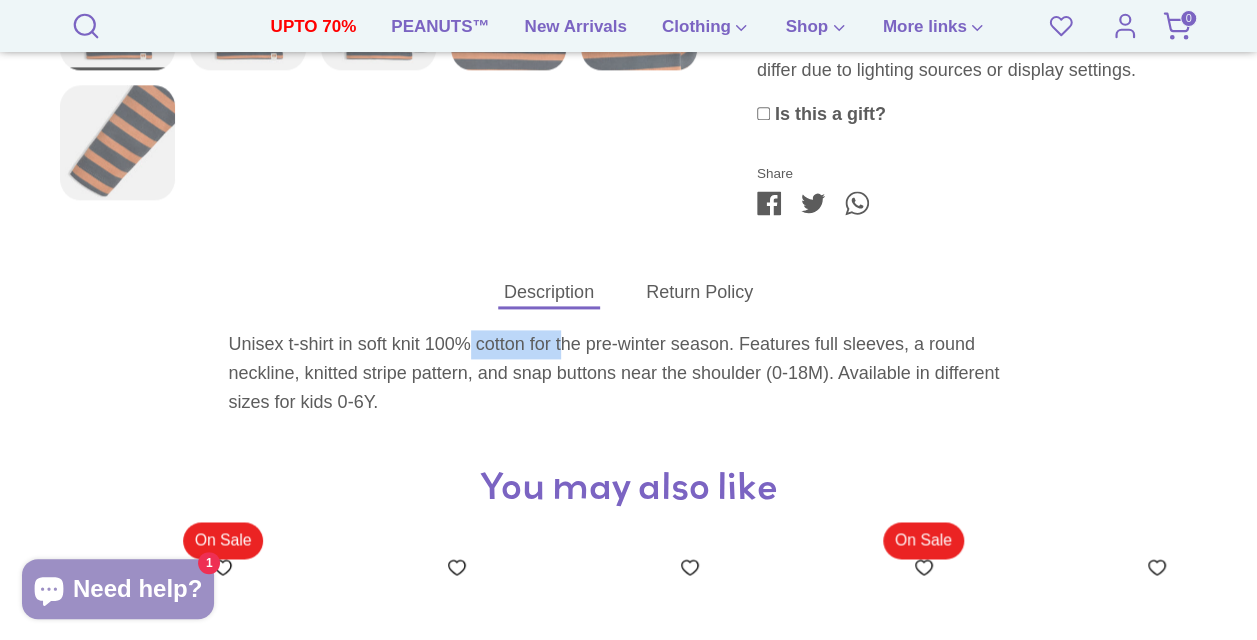 drag, startPoint x: 467, startPoint y: 340, endPoint x: 564, endPoint y: 342, distance: 97.020615 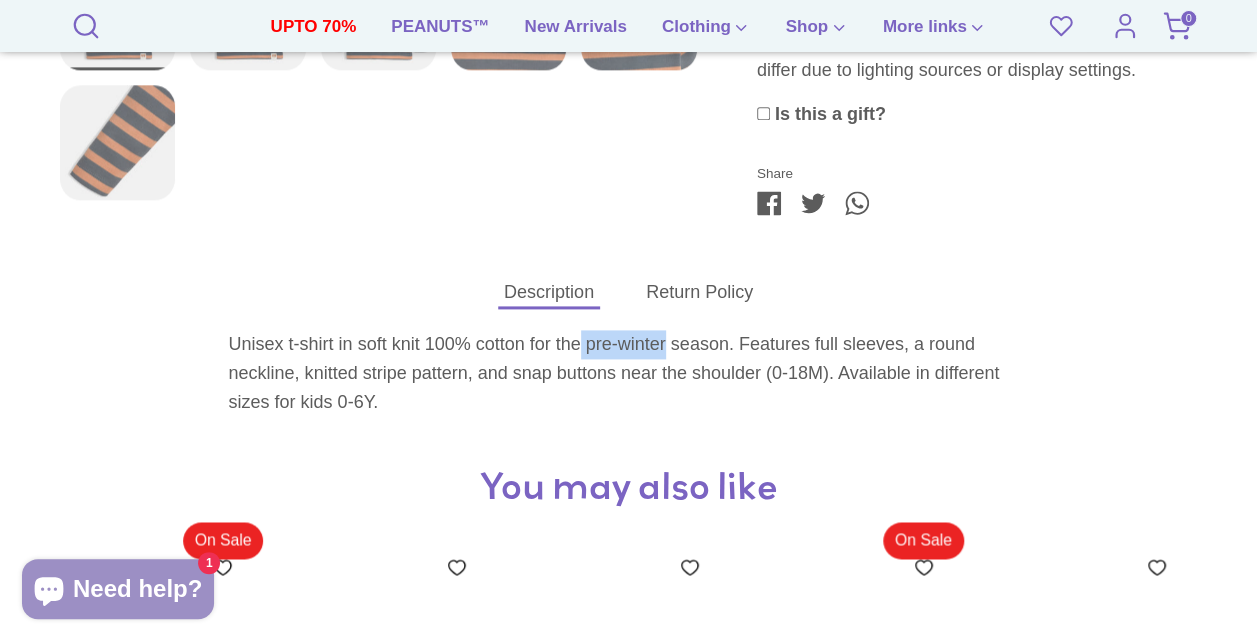 drag, startPoint x: 564, startPoint y: 342, endPoint x: 579, endPoint y: 346, distance: 15.524175 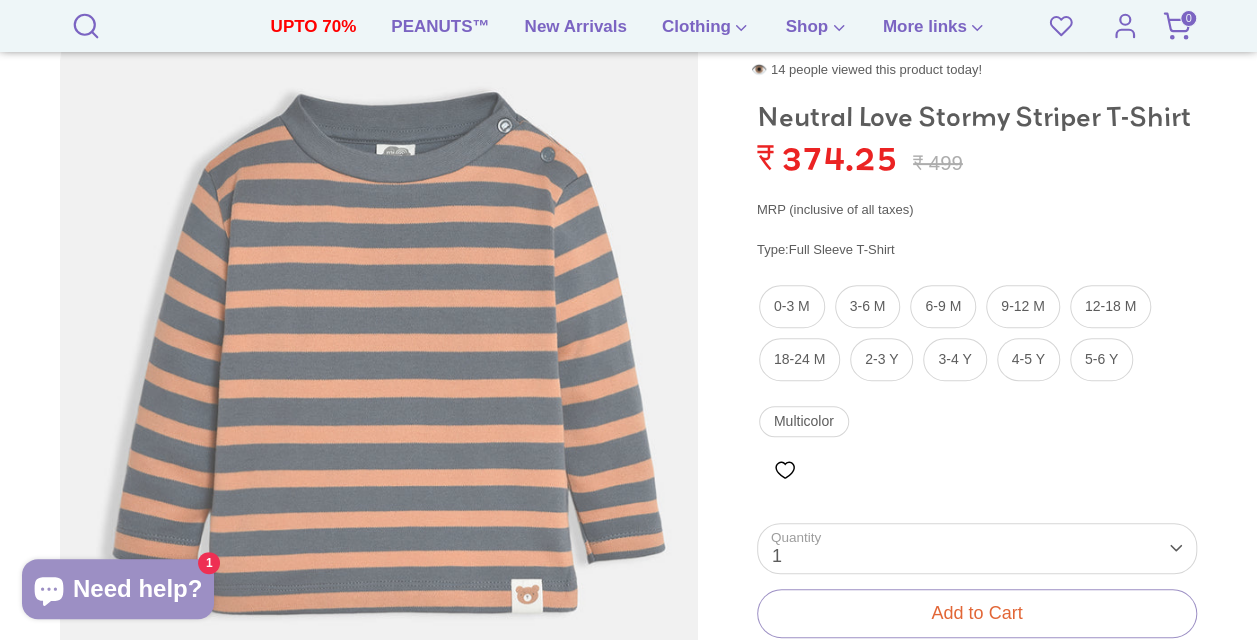 scroll, scrollTop: 257, scrollLeft: 0, axis: vertical 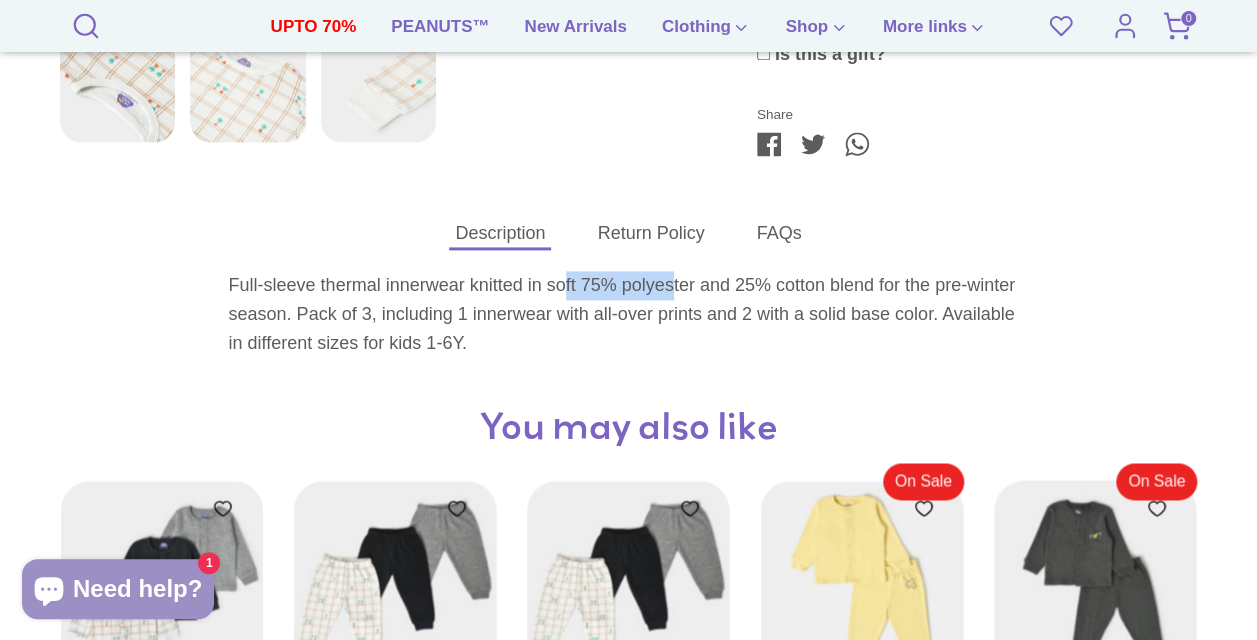drag, startPoint x: 566, startPoint y: 284, endPoint x: 670, endPoint y: 291, distance: 104.23531 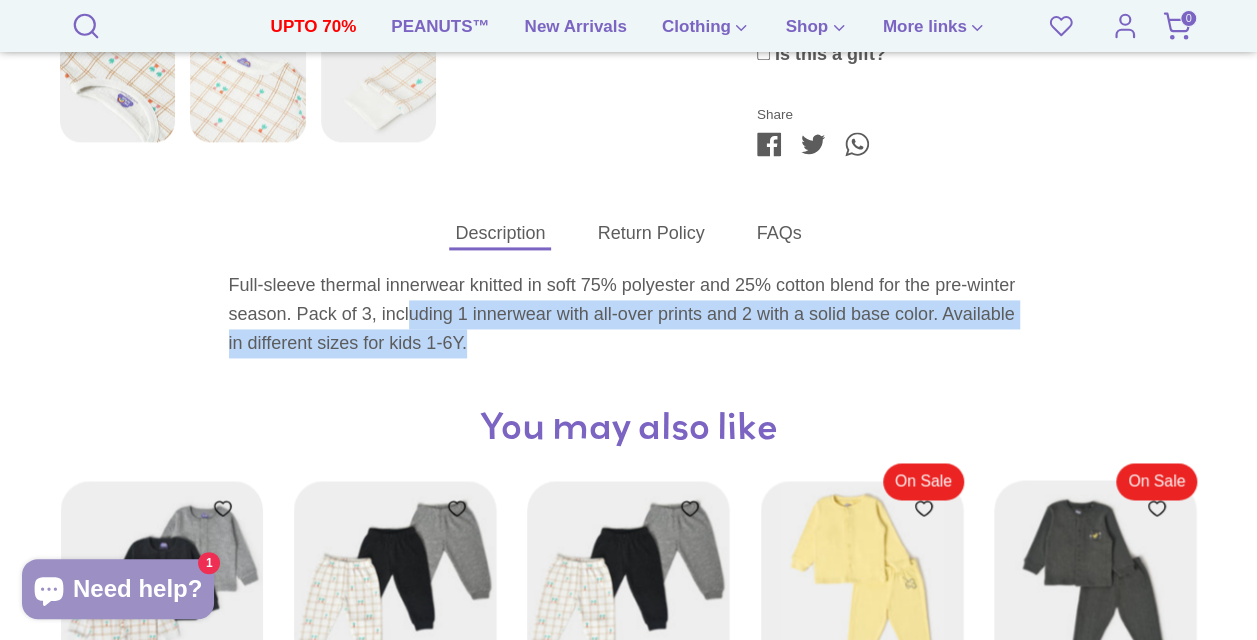 drag, startPoint x: 408, startPoint y: 310, endPoint x: 985, endPoint y: 333, distance: 577.45825 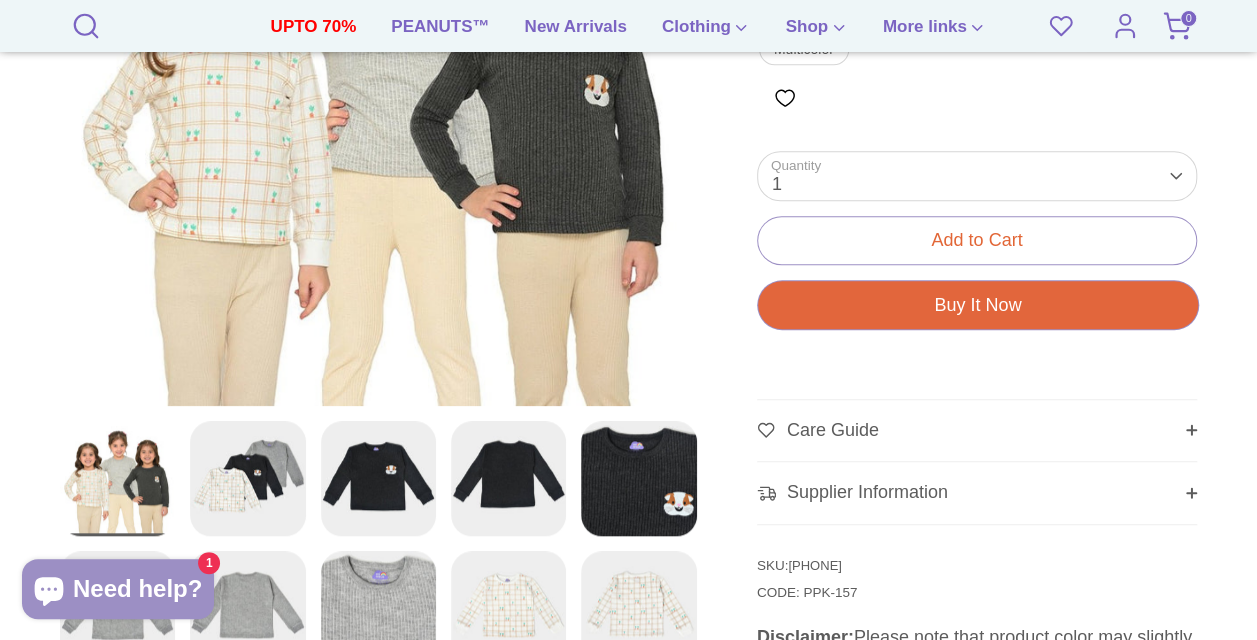scroll, scrollTop: 663, scrollLeft: 0, axis: vertical 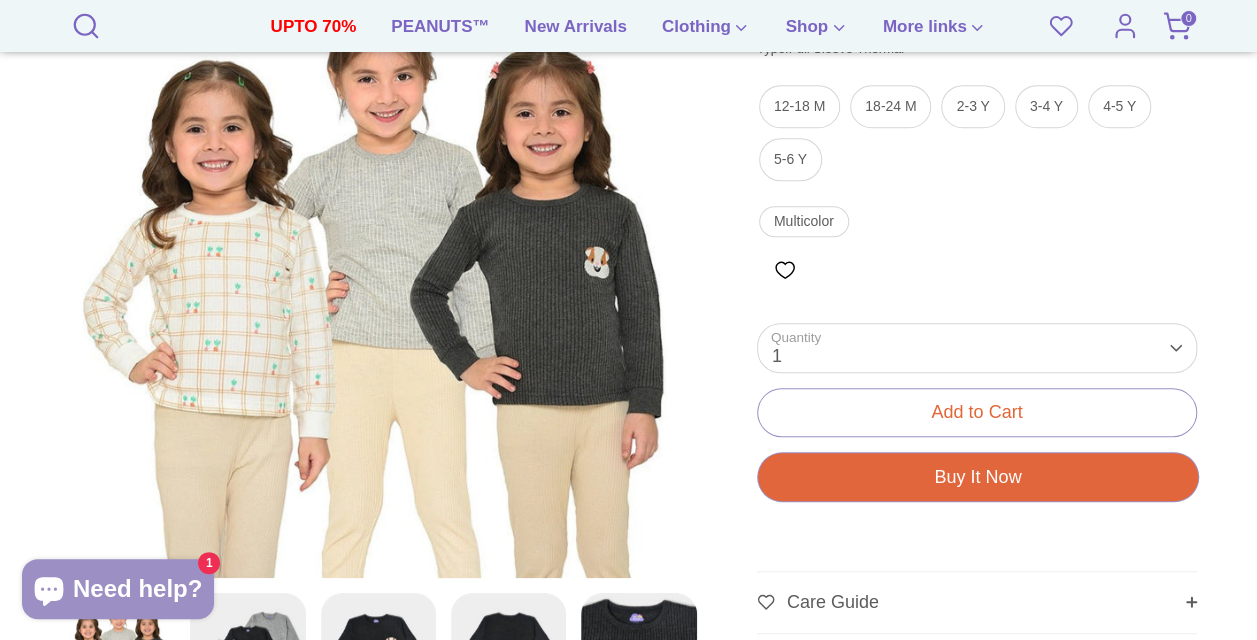 click on "Multicolor" at bounding box center [977, 216] 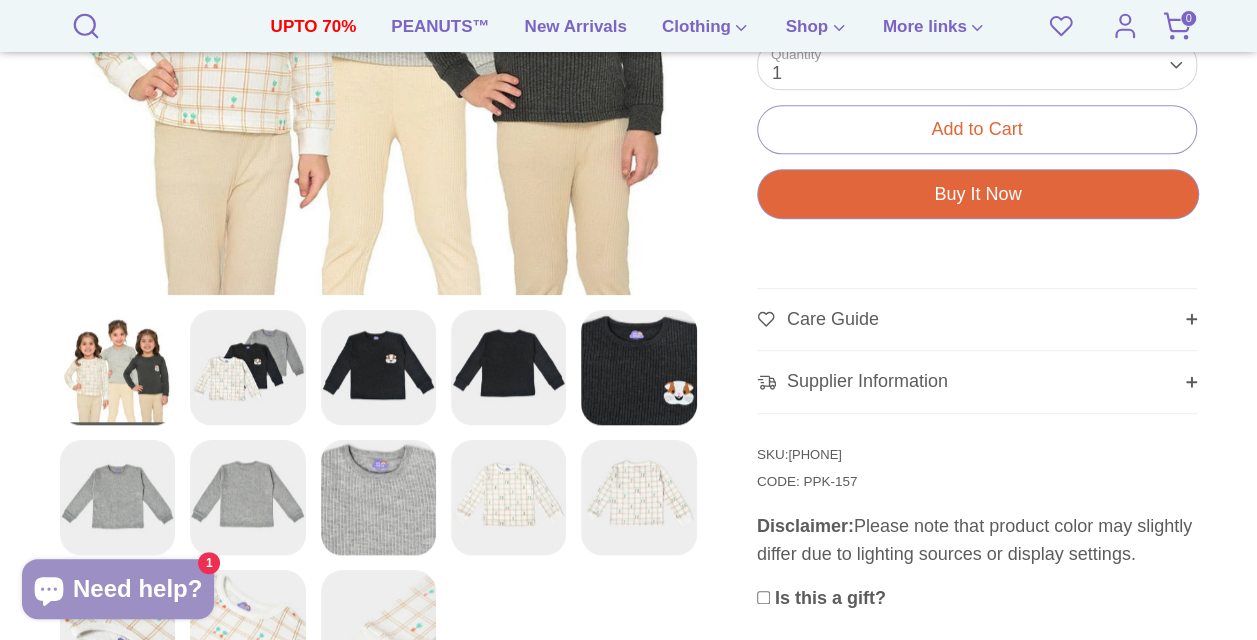 scroll, scrollTop: 774, scrollLeft: 0, axis: vertical 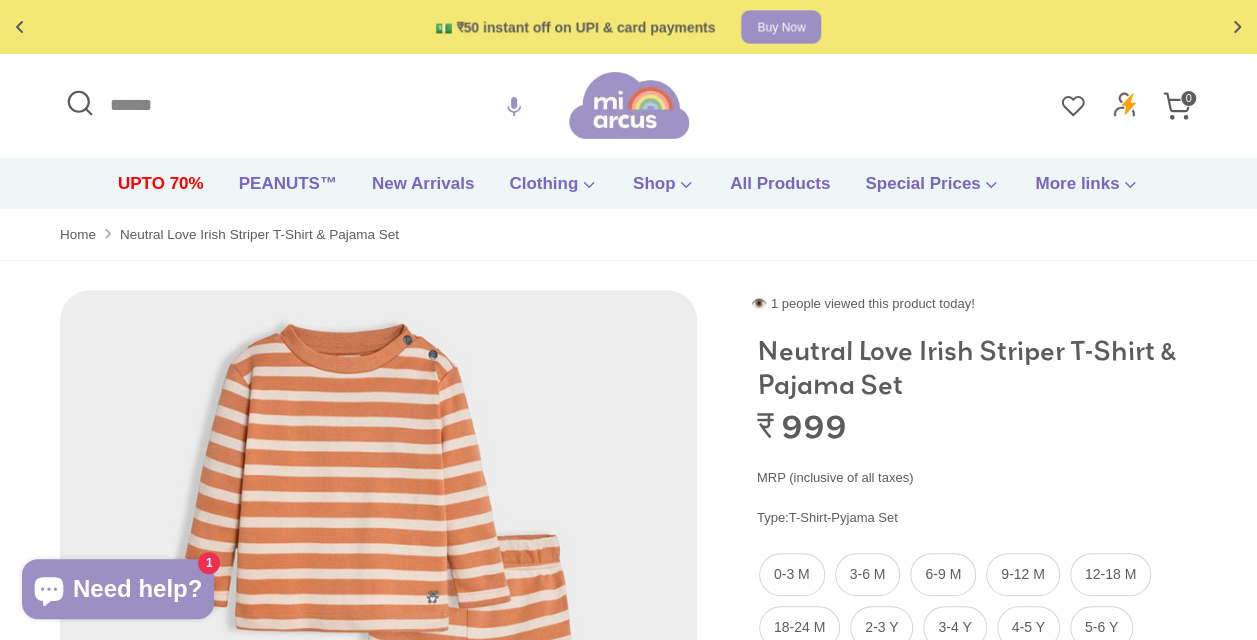 click on "MRP (inclusive of all taxes)" at bounding box center [977, 478] 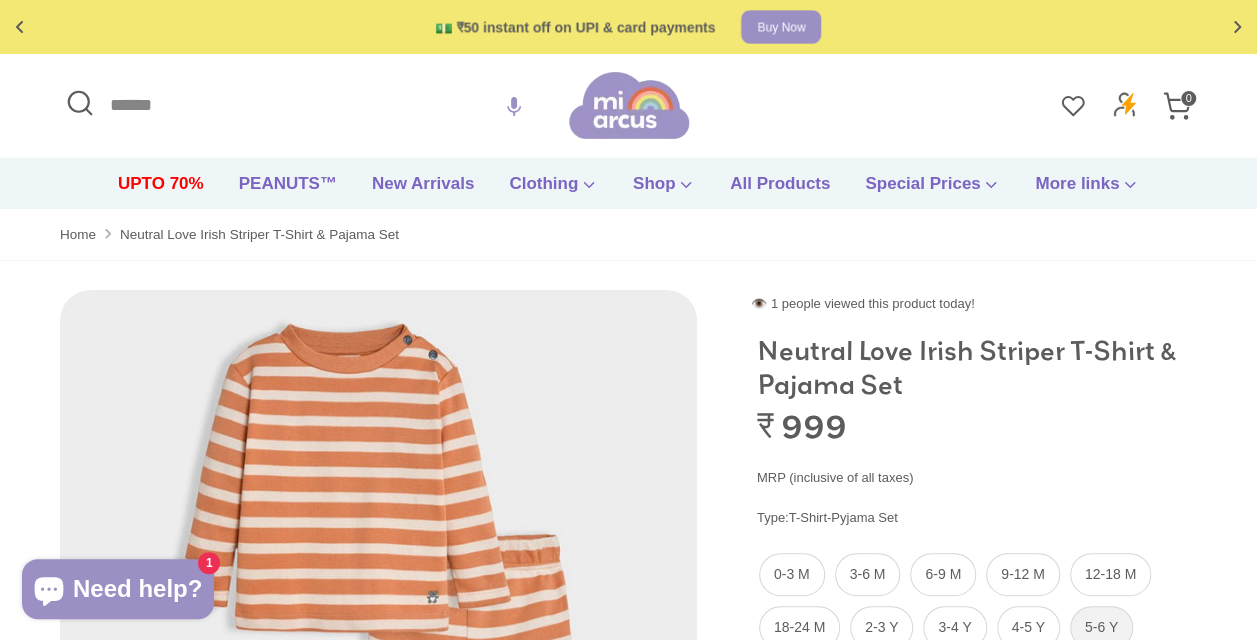 click on "5-6 Y" at bounding box center [1101, 627] 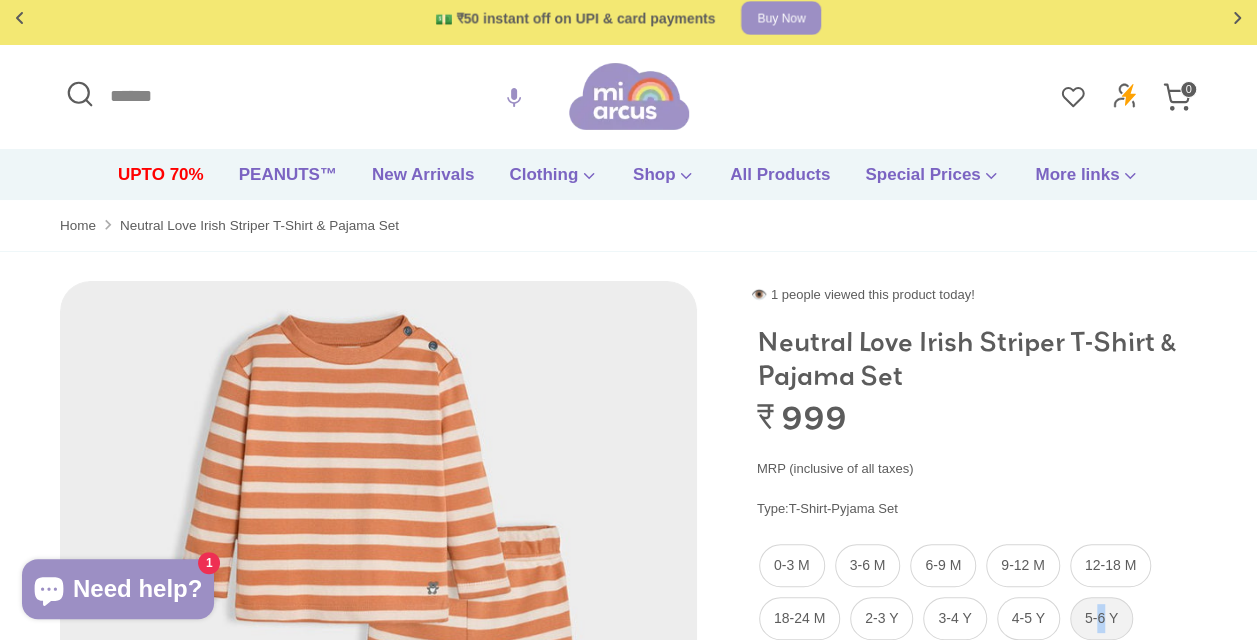 click on "5-6 Y" at bounding box center (1101, 618) 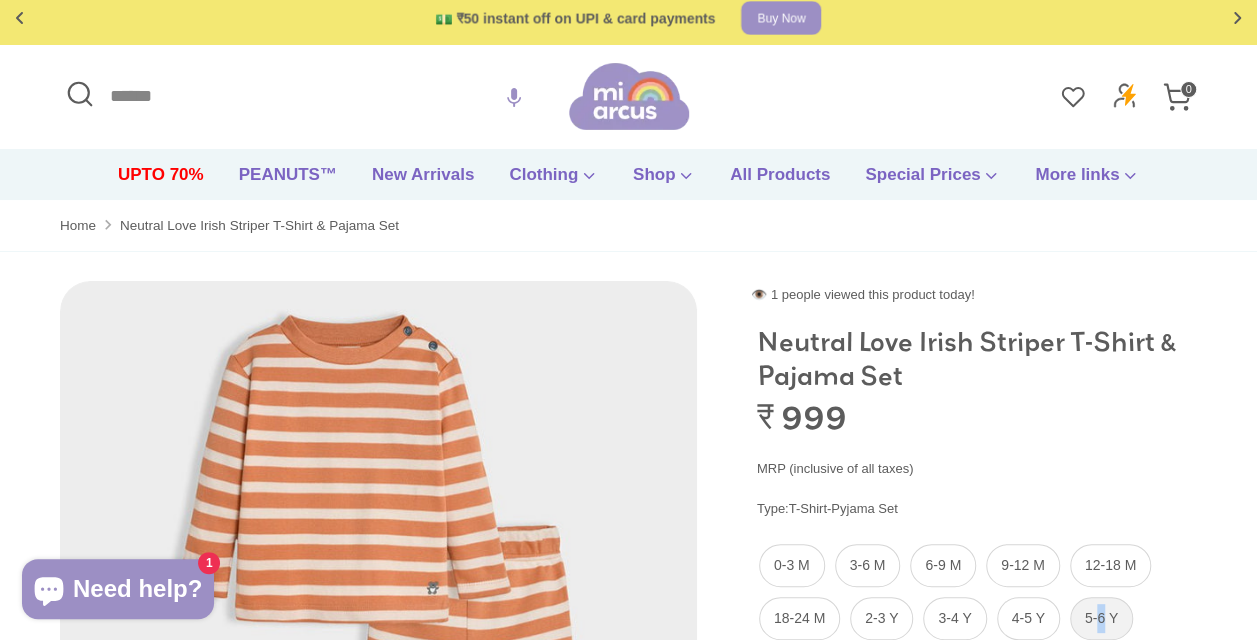 scroll, scrollTop: 10, scrollLeft: 0, axis: vertical 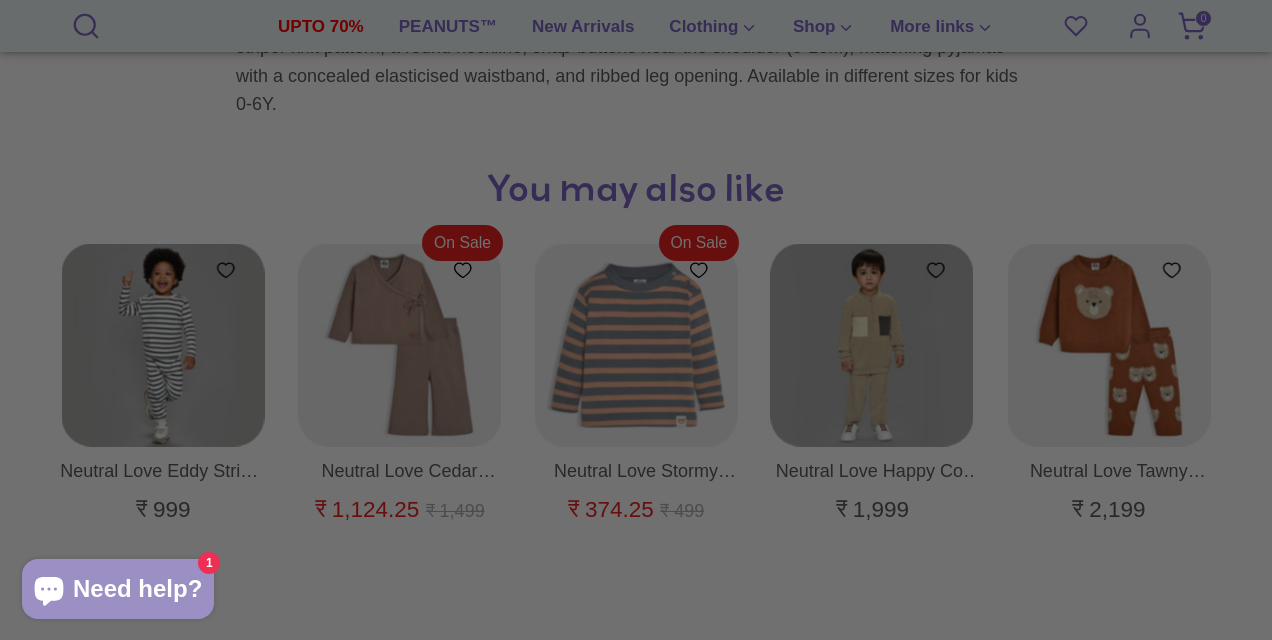 click on "🚚 Free shipping on orders above ₹599 Shop now Free gift on orders above ₹1999 Checkout 💵 ₹50 instant off on UPI & card payments Buy Now Up to 70% off on selected items Shop now! 🚚 Free shipping on orders above ₹599 Shop now Free gift on orders above ₹1999 Checkout 💵 ₹50 instant off on UPI & card payments Buy Now Up to 70% off on selected items Shop now!
✅ Product added to cart!
Mi Arcus - Neutral Love Irish Striper T-Shirt & Pajama Set - Top Bottom Set" at bounding box center (636, 186) 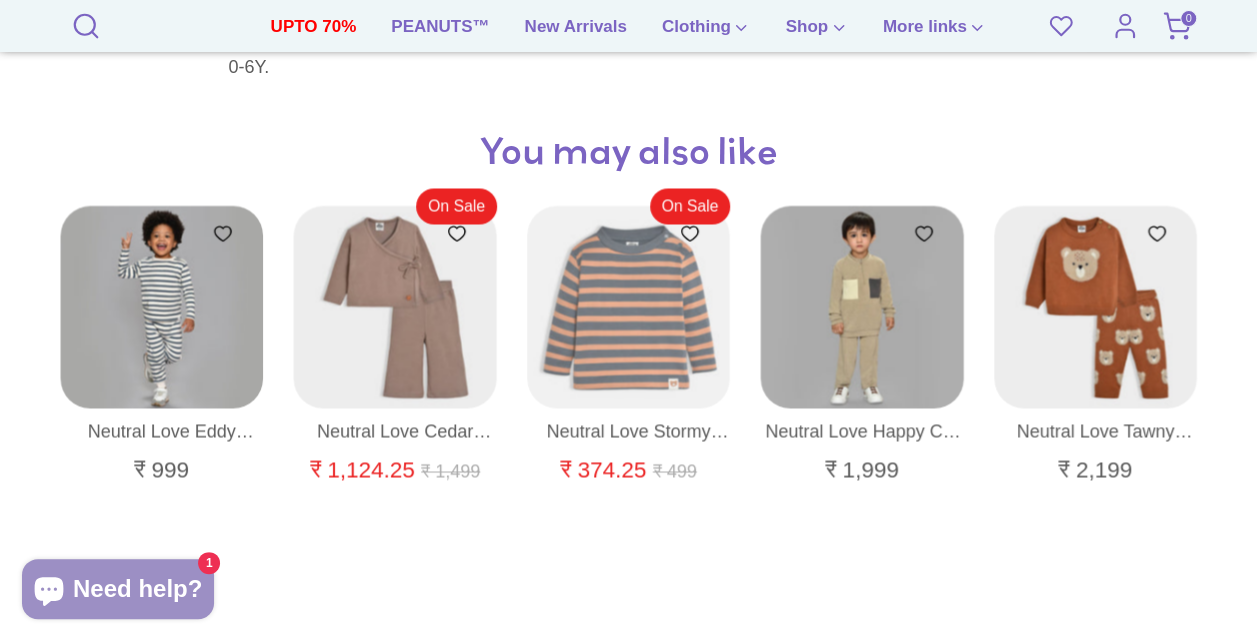 scroll, scrollTop: 1550, scrollLeft: 0, axis: vertical 